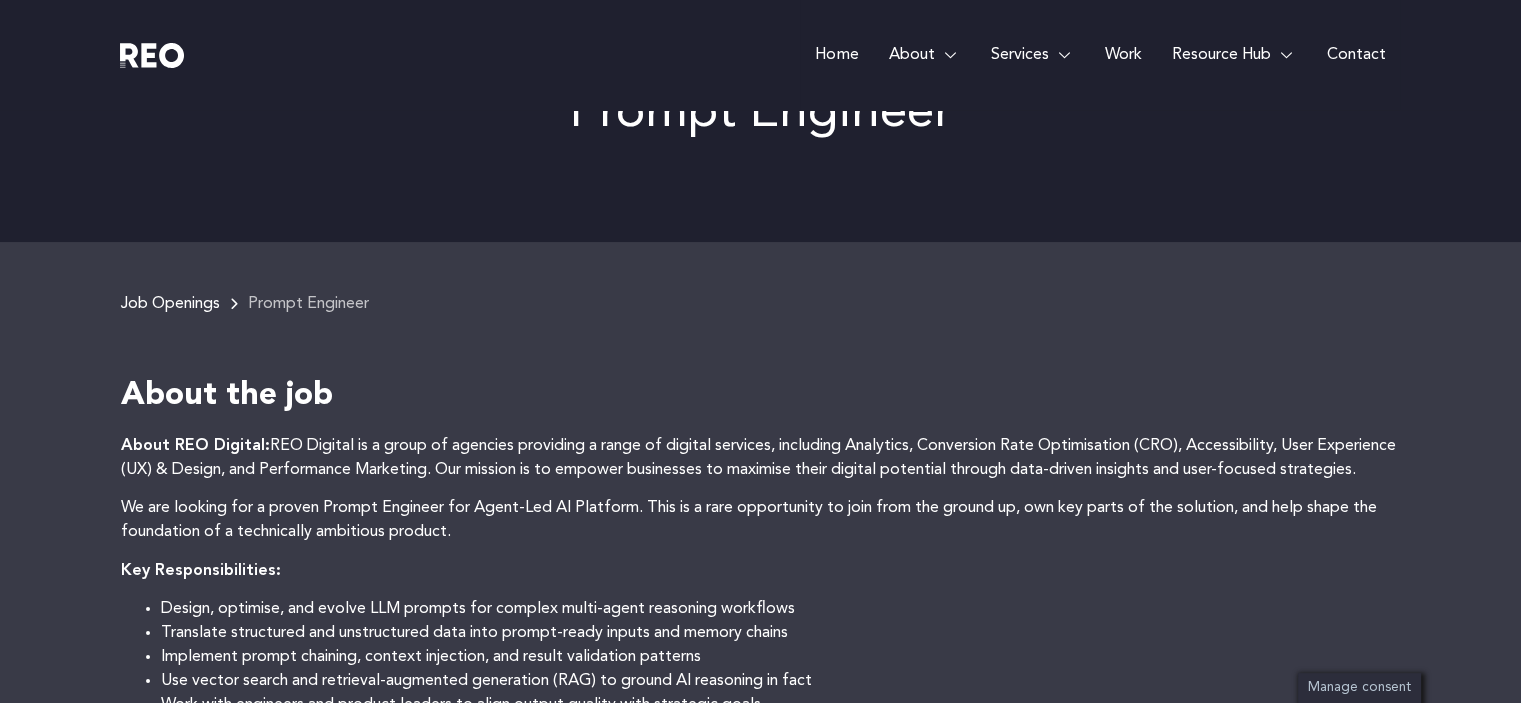 scroll, scrollTop: 0, scrollLeft: 0, axis: both 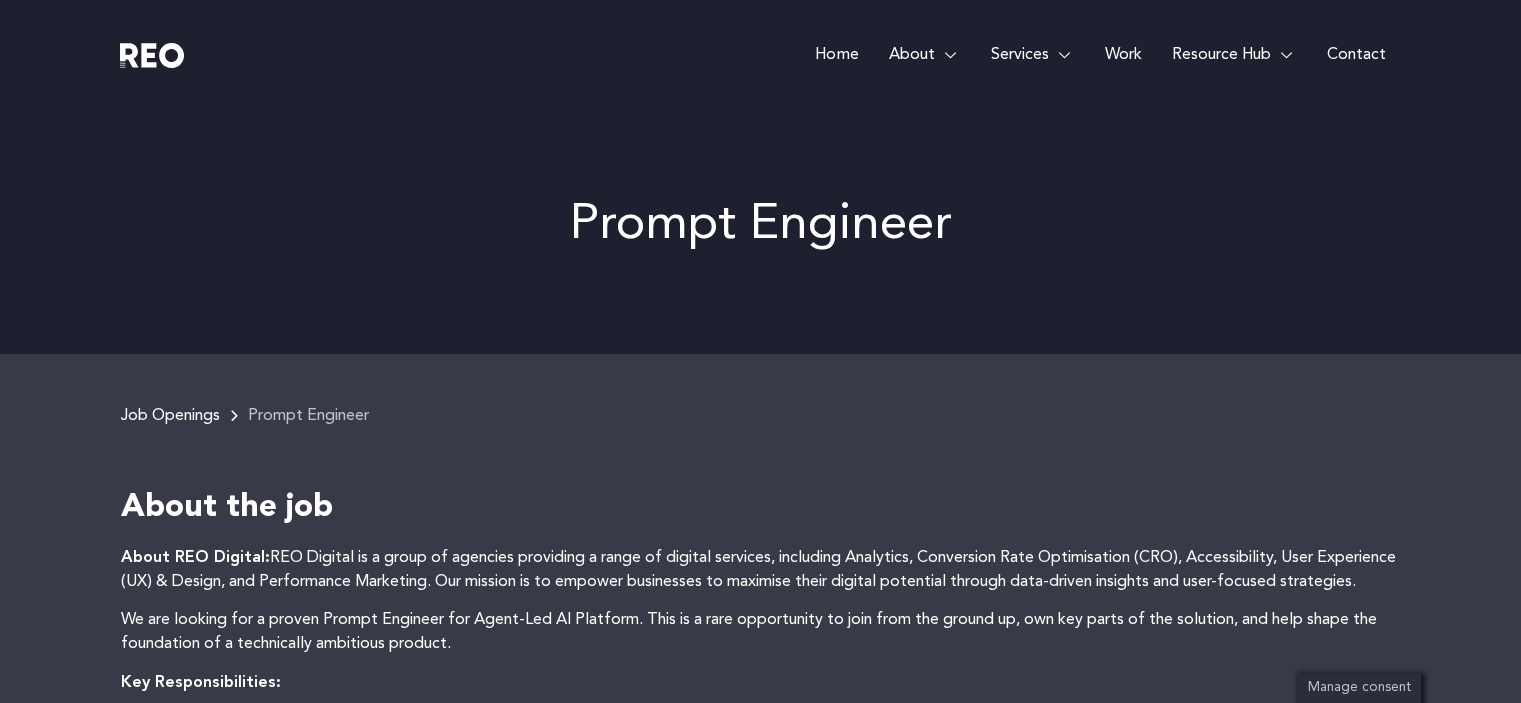 click on "Home" at bounding box center [836, 55] 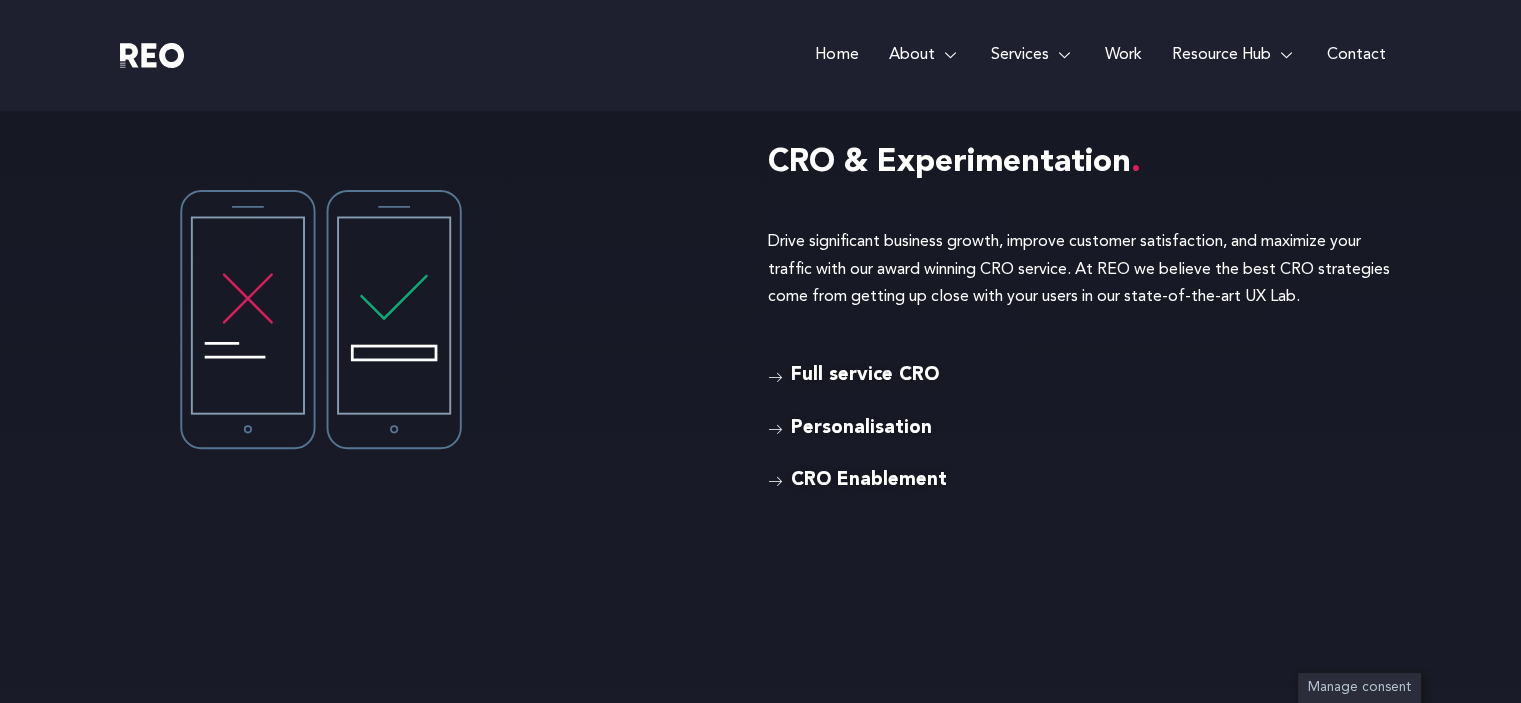 scroll, scrollTop: 4698, scrollLeft: 0, axis: vertical 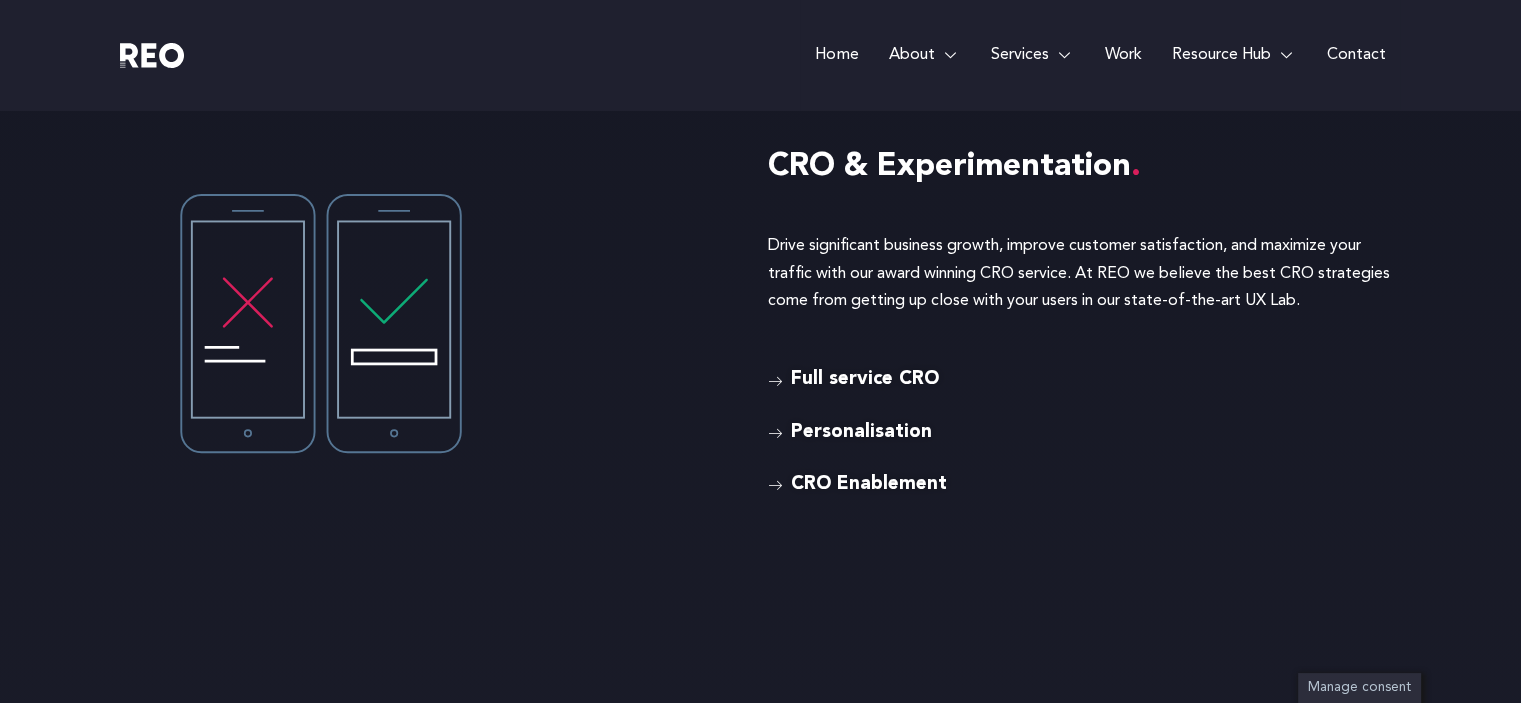 click at bounding box center [777, 381] 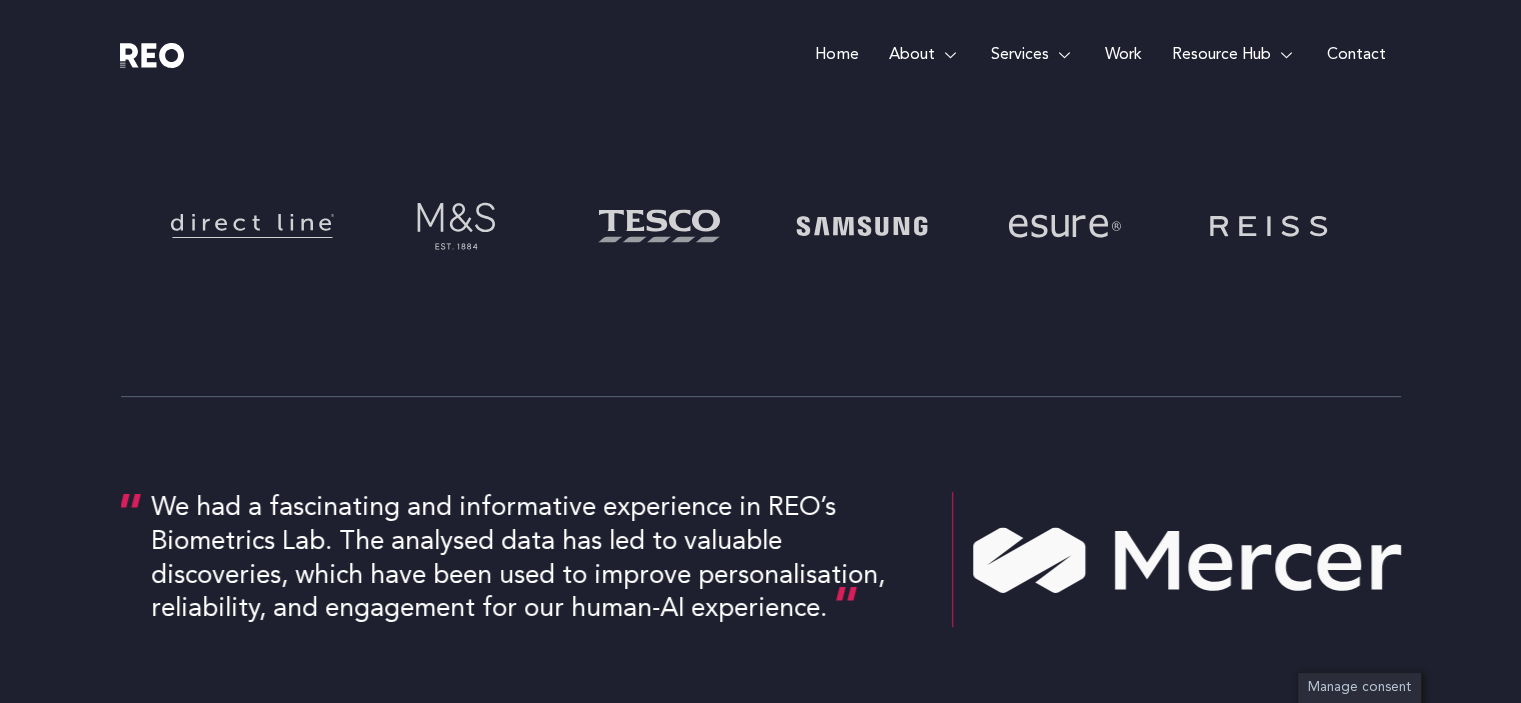 scroll, scrollTop: 800, scrollLeft: 0, axis: vertical 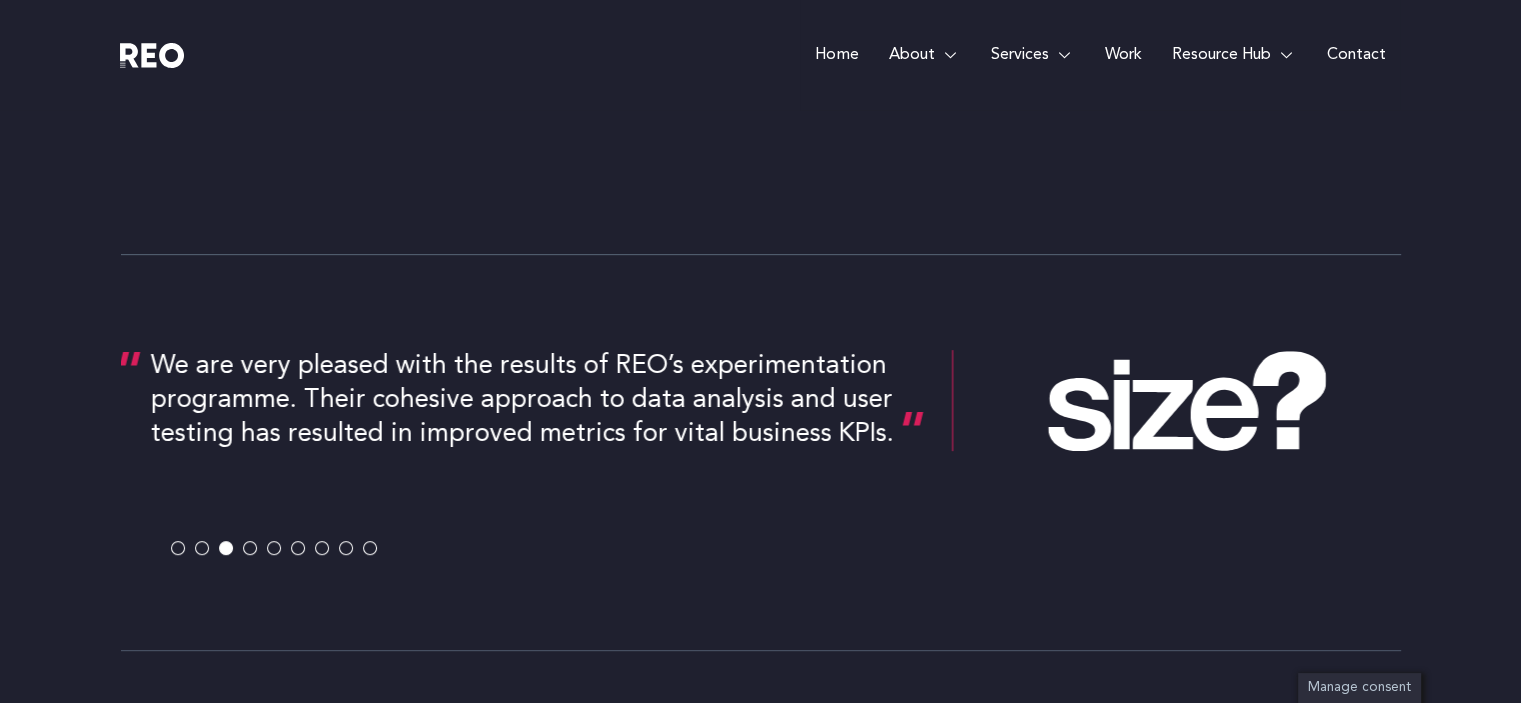 click on "We are very pleased with the results of REO’s experimentation programme. Their cohesive approach to data analysis and user testing has resulted in improved metrics for vital business KPIs." at bounding box center (761, 440) 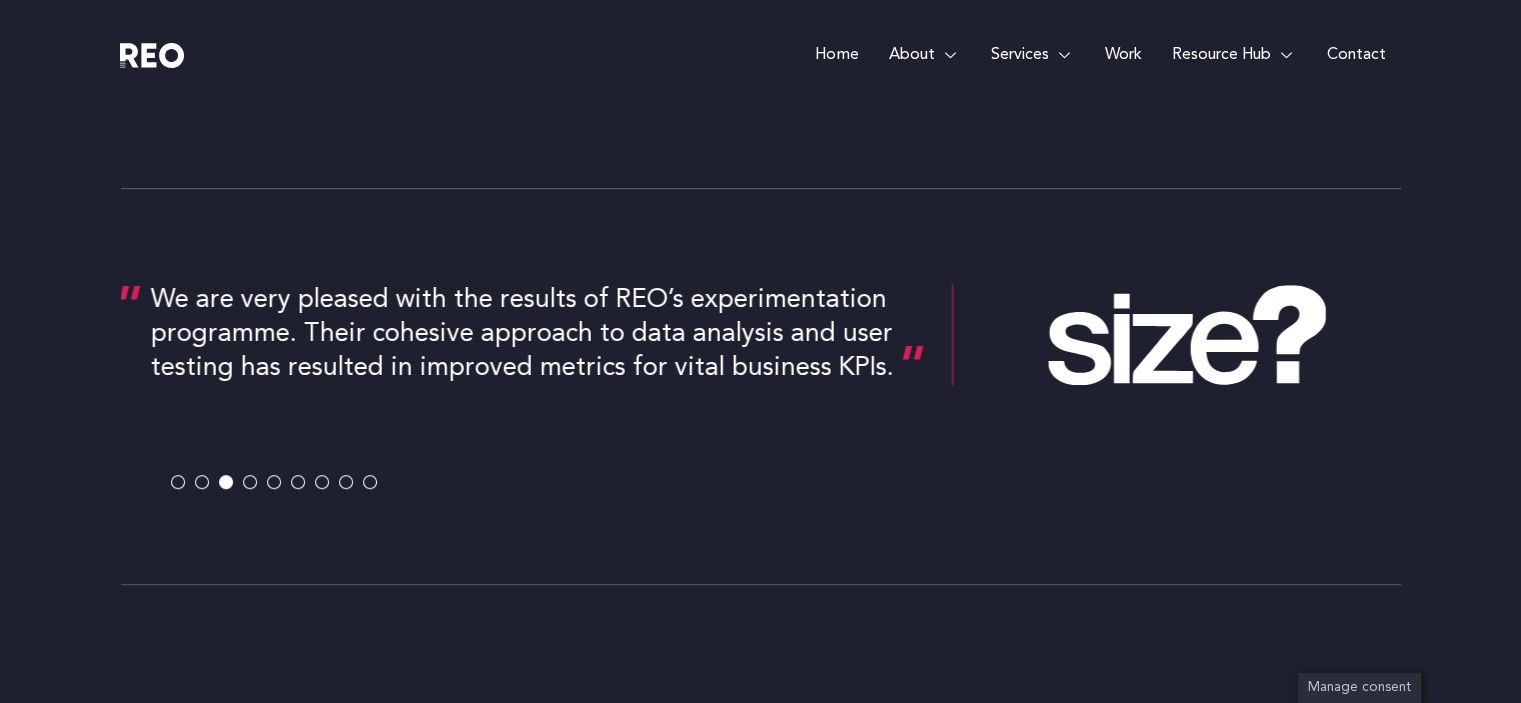scroll, scrollTop: 900, scrollLeft: 0, axis: vertical 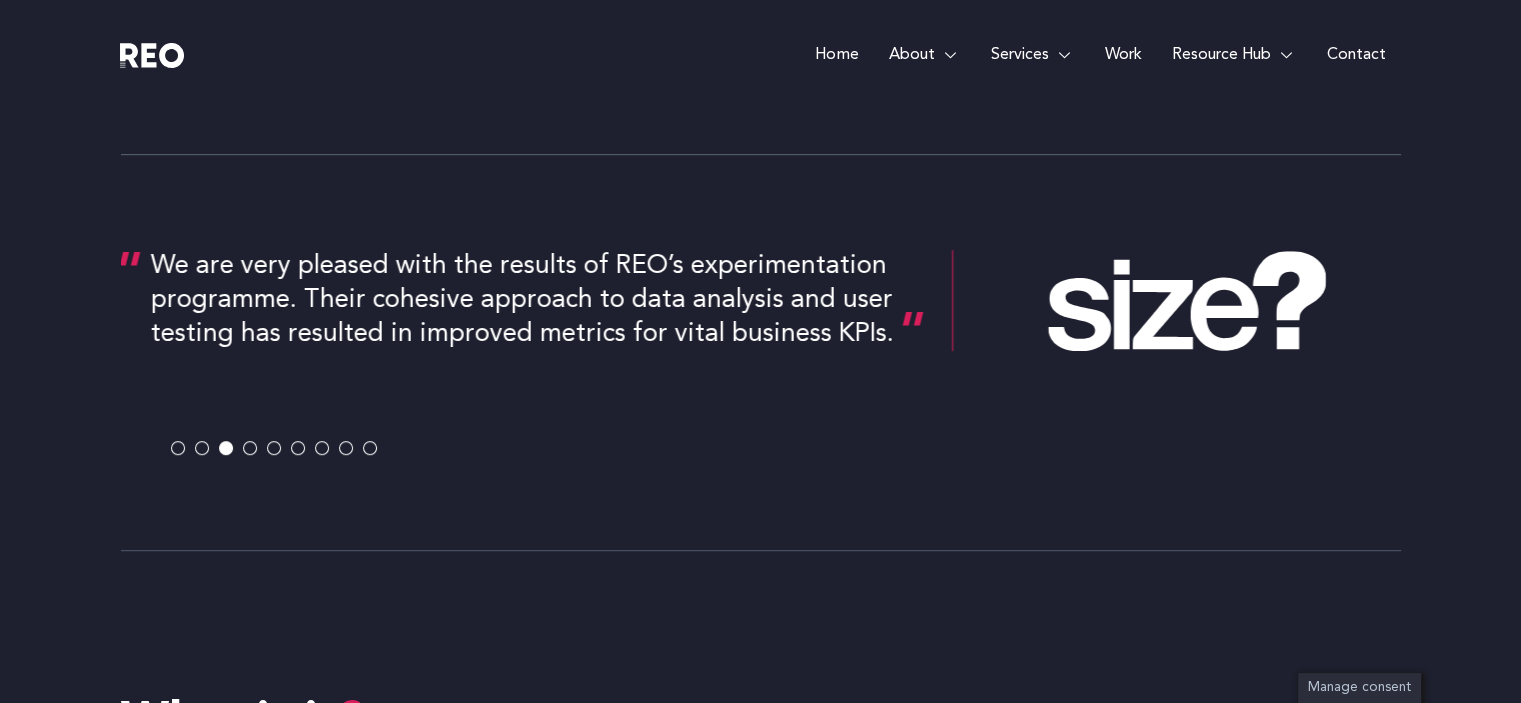 click at bounding box center [202, 449] 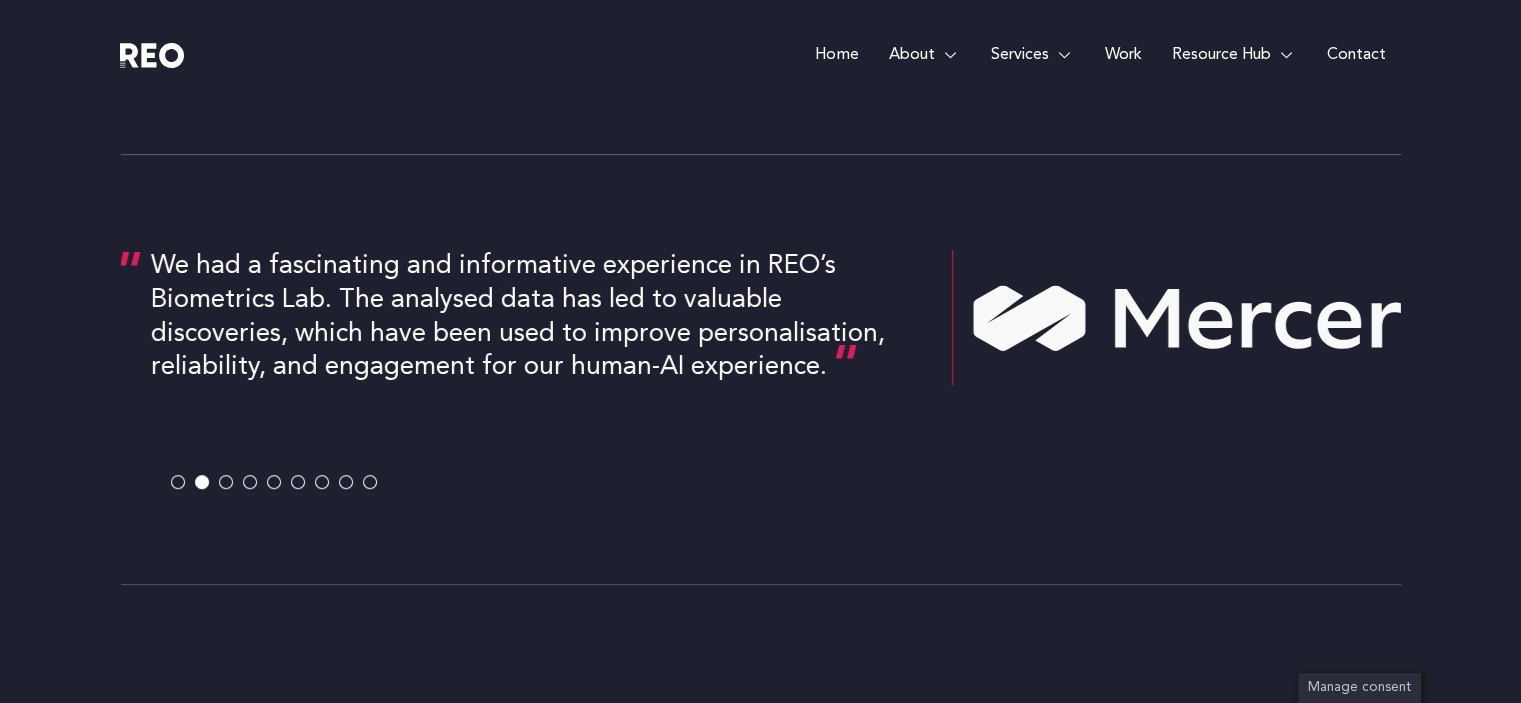 click at bounding box center [202, 482] 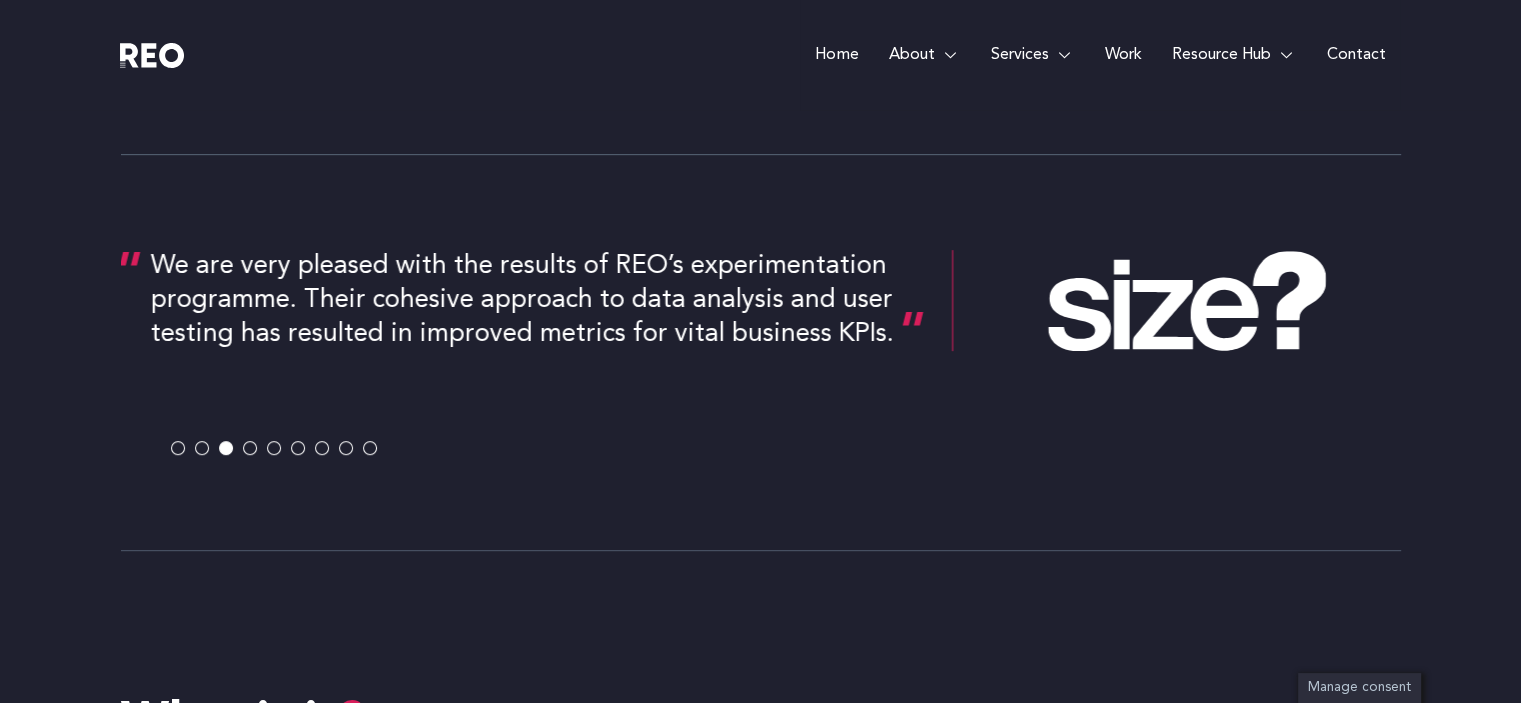 click at bounding box center (250, 449) 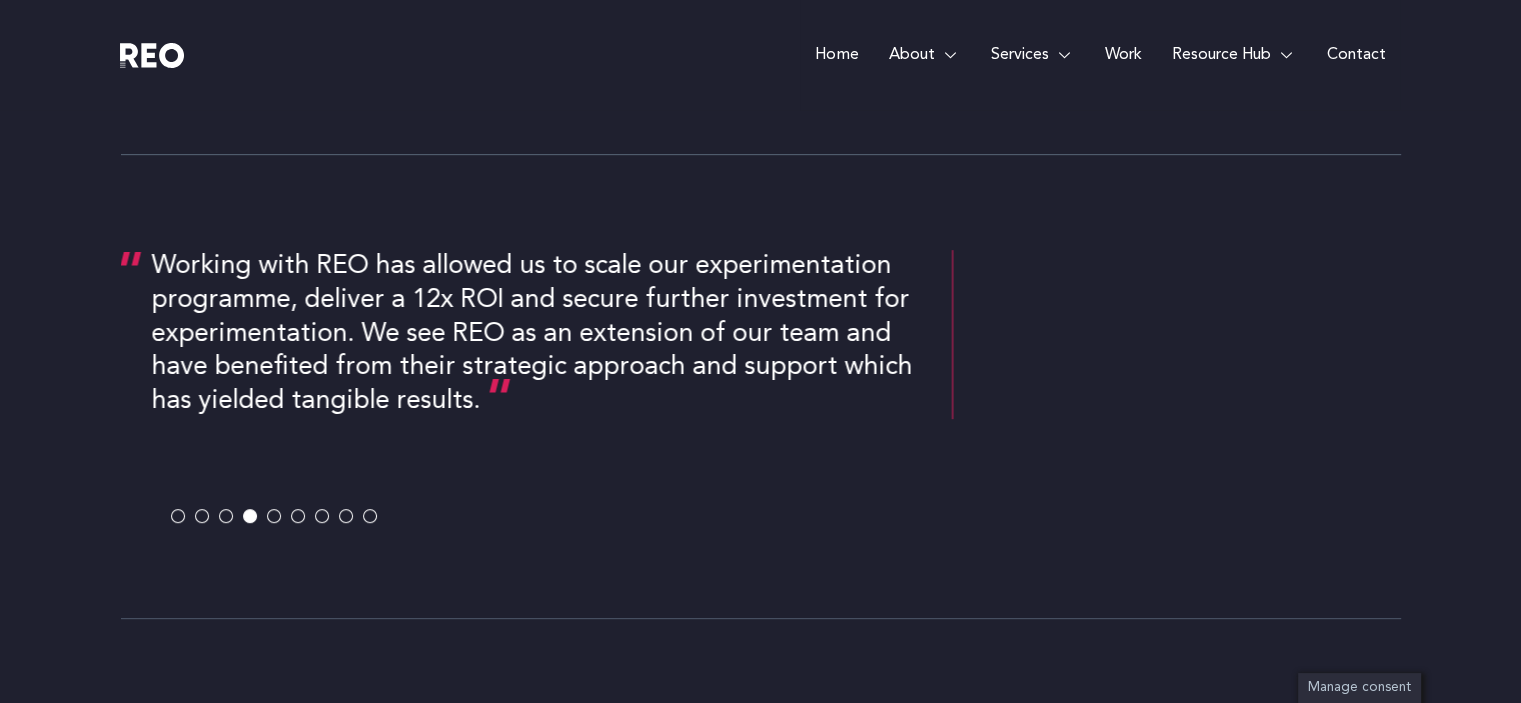click at bounding box center [250, 516] 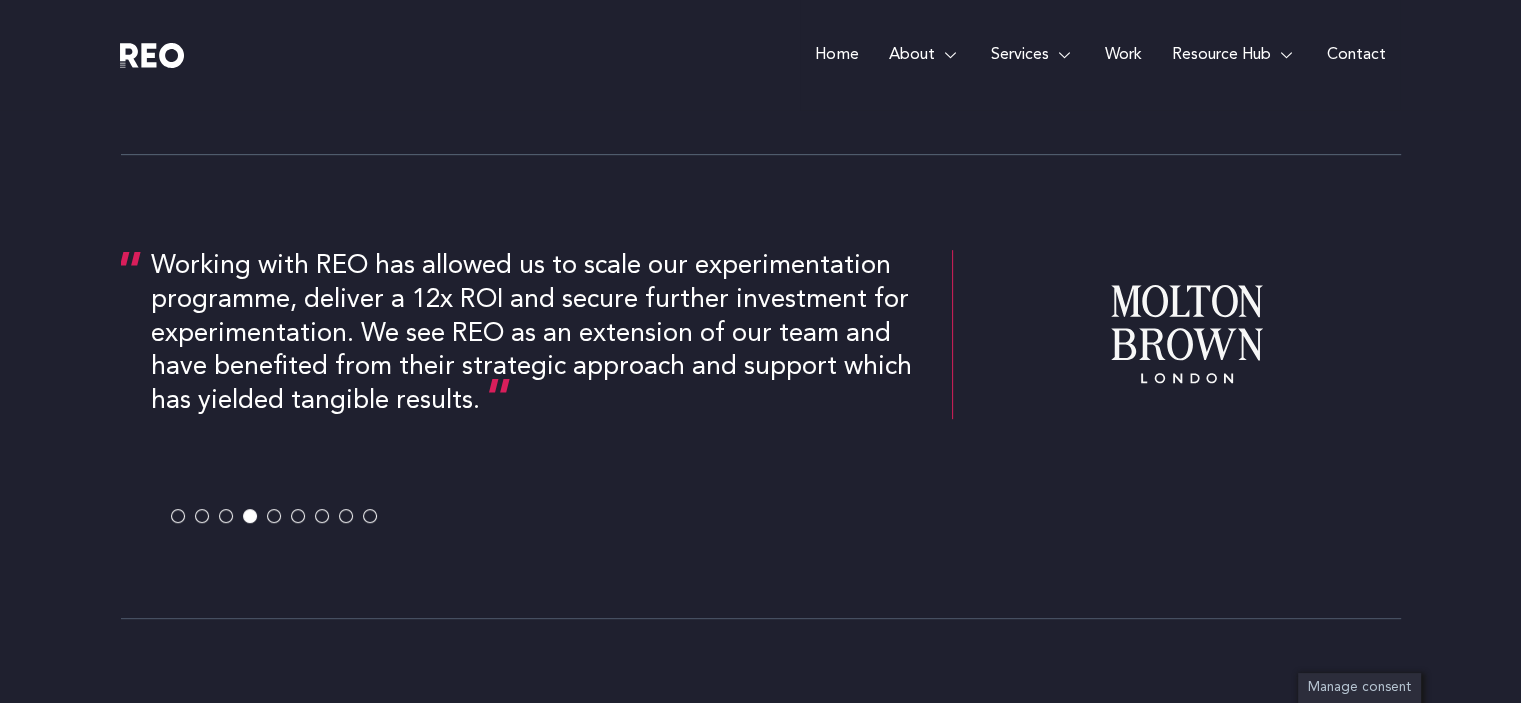 click at bounding box center [231, 516] 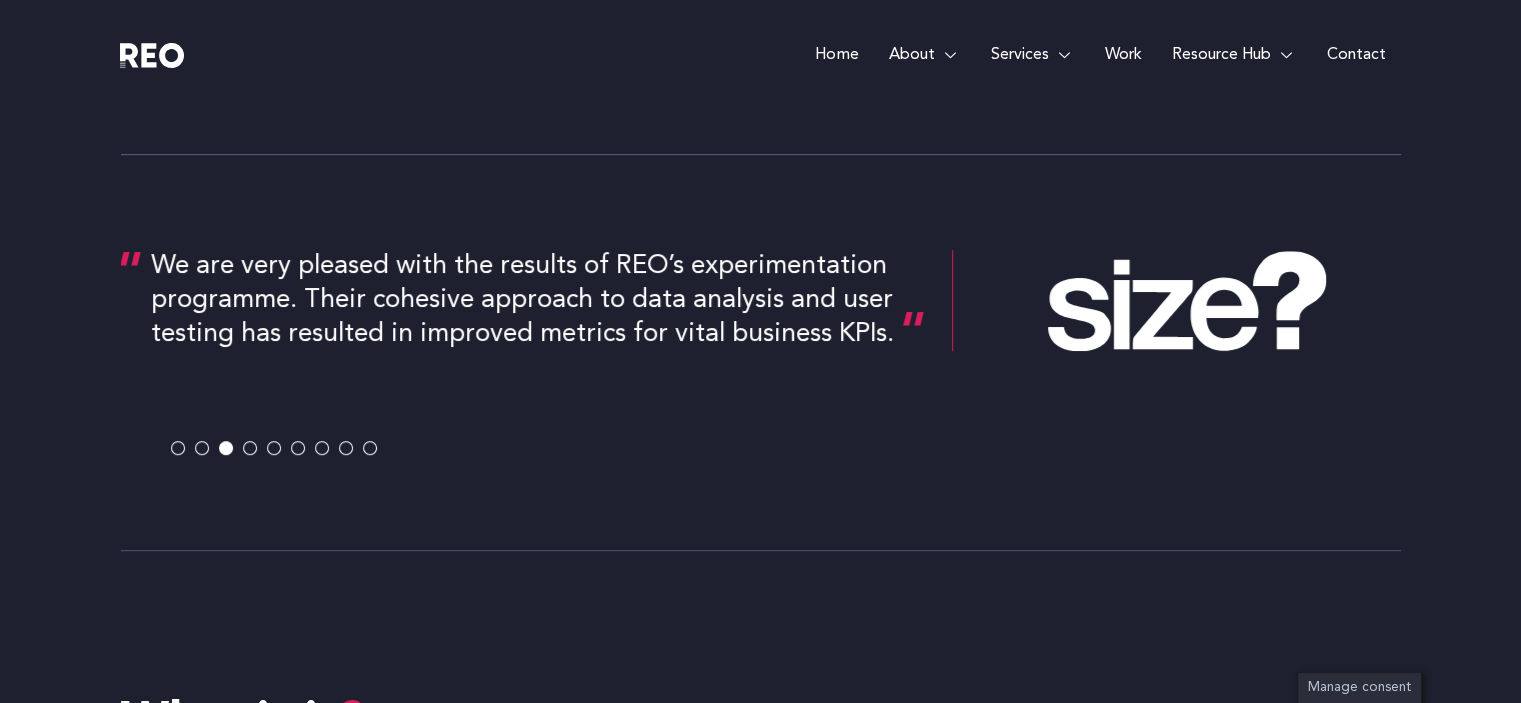 click on "Our goal to swiftly elevate British Gas' digital presence quickly became a reality thanks to REO’s data-driven experimental approach. We’ve been blown away by the results and it’s led to a step-change in mindset within the team.
REO raised the bar with this project. REO’s ability to transform customer insights into high-quality designs within such a condensed timeframe exceeded all expectations with this project" at bounding box center (761, 352) 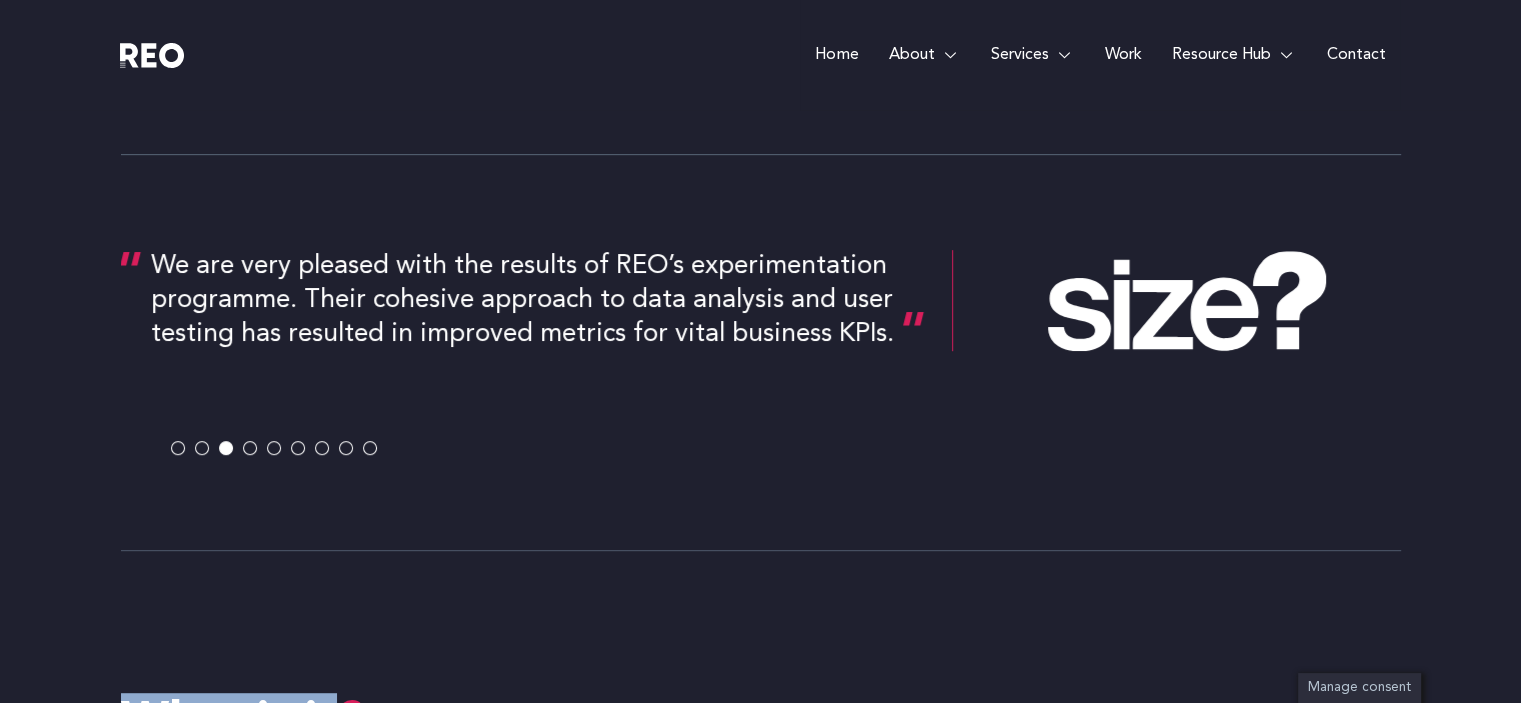 click on "Our goal to swiftly elevate British Gas' digital presence quickly became a reality thanks to REO’s data-driven experimental approach. We’ve been blown away by the results and it’s led to a step-change in mindset within the team.
REO raised the bar with this project. REO’s ability to transform customer insights into high-quality designs within such a condensed timeframe exceeded all expectations with this project" at bounding box center [761, 352] 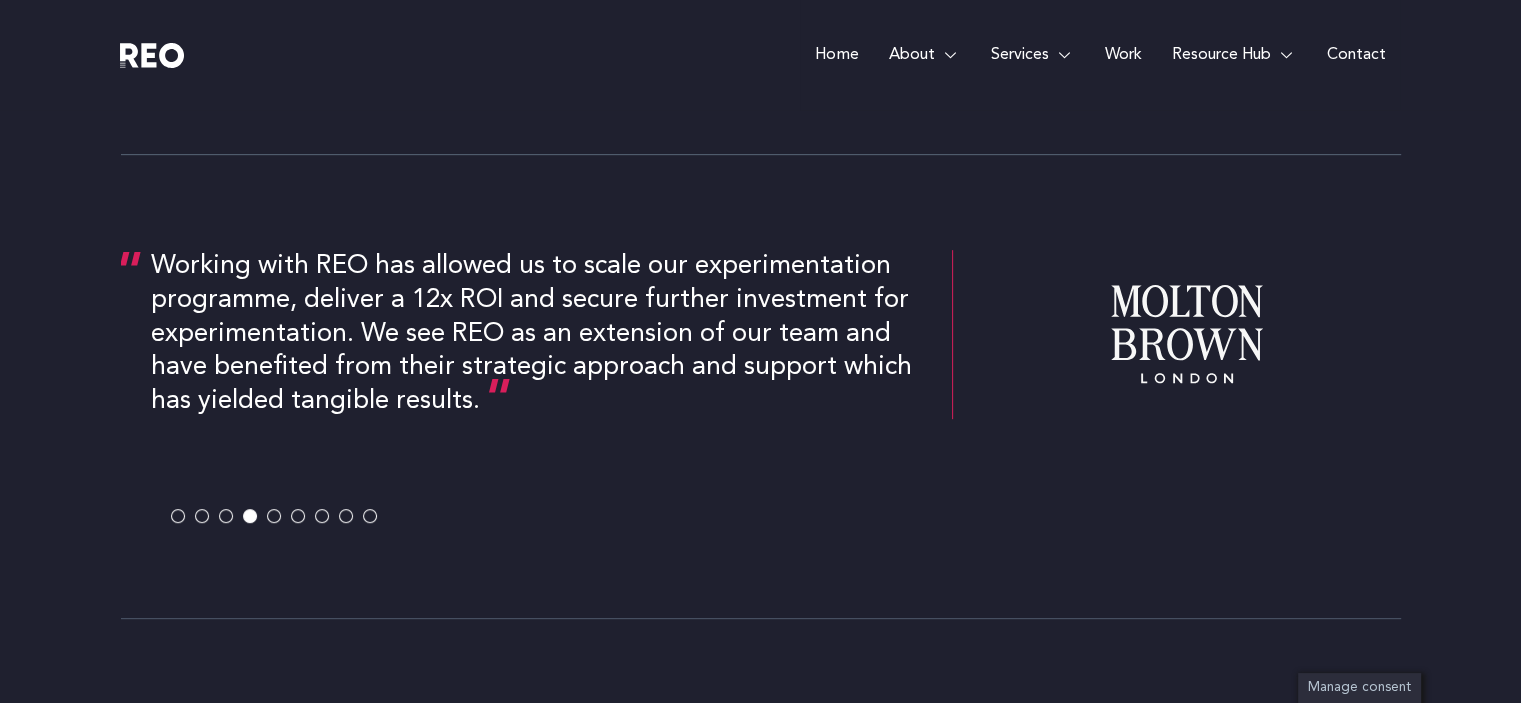 click on "Working with REO has allowed us to scale our experimentation programme, deliver a 12x ROI and secure further investment for experimentation. We see REO as an extension of our team and have benefited from their strategic approach and support which has yielded tangible results." at bounding box center [536, 334] 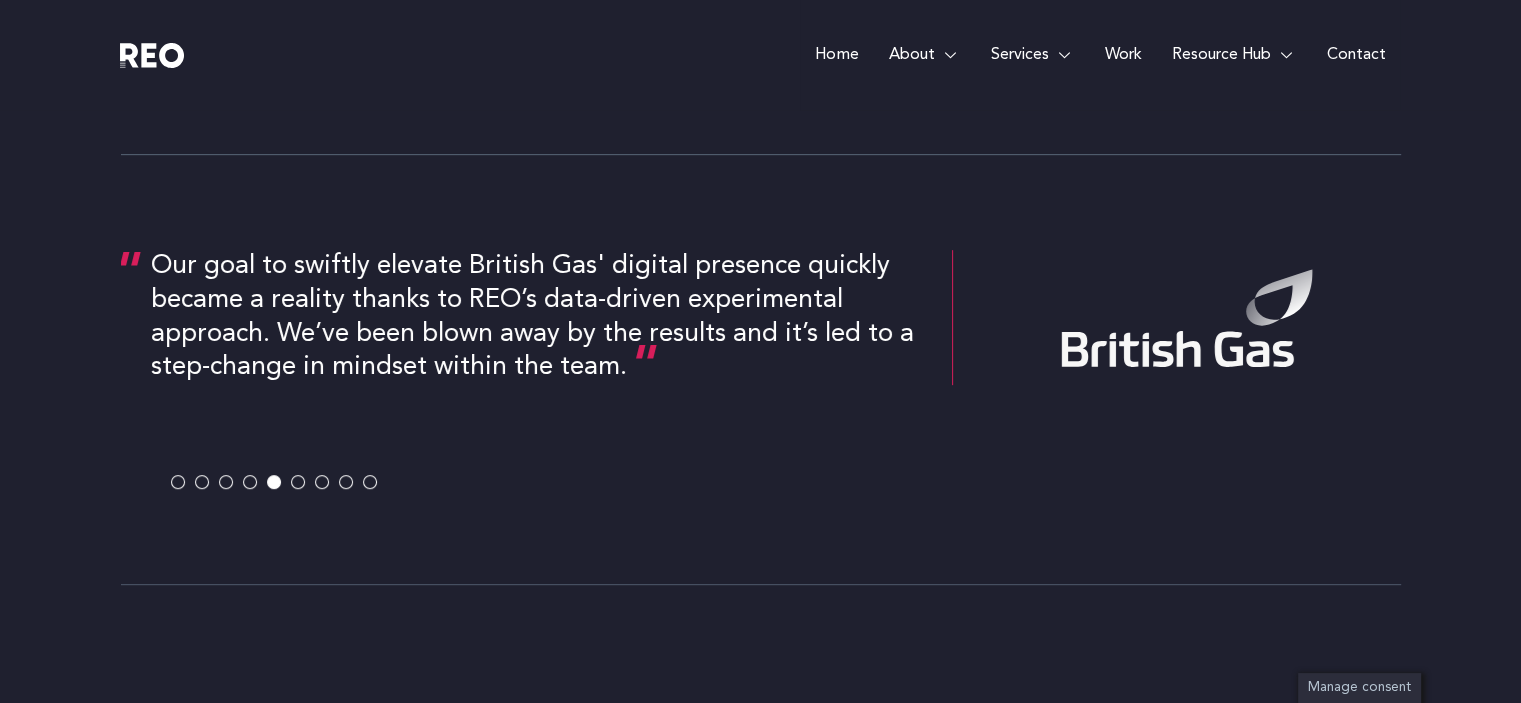 click on "Our goal to swiftly elevate British Gas' digital presence quickly became a reality thanks to REO’s data-driven experimental approach. We’ve been blown away by the results and it’s led to a step-change in mindset within the team." at bounding box center (761, 357) 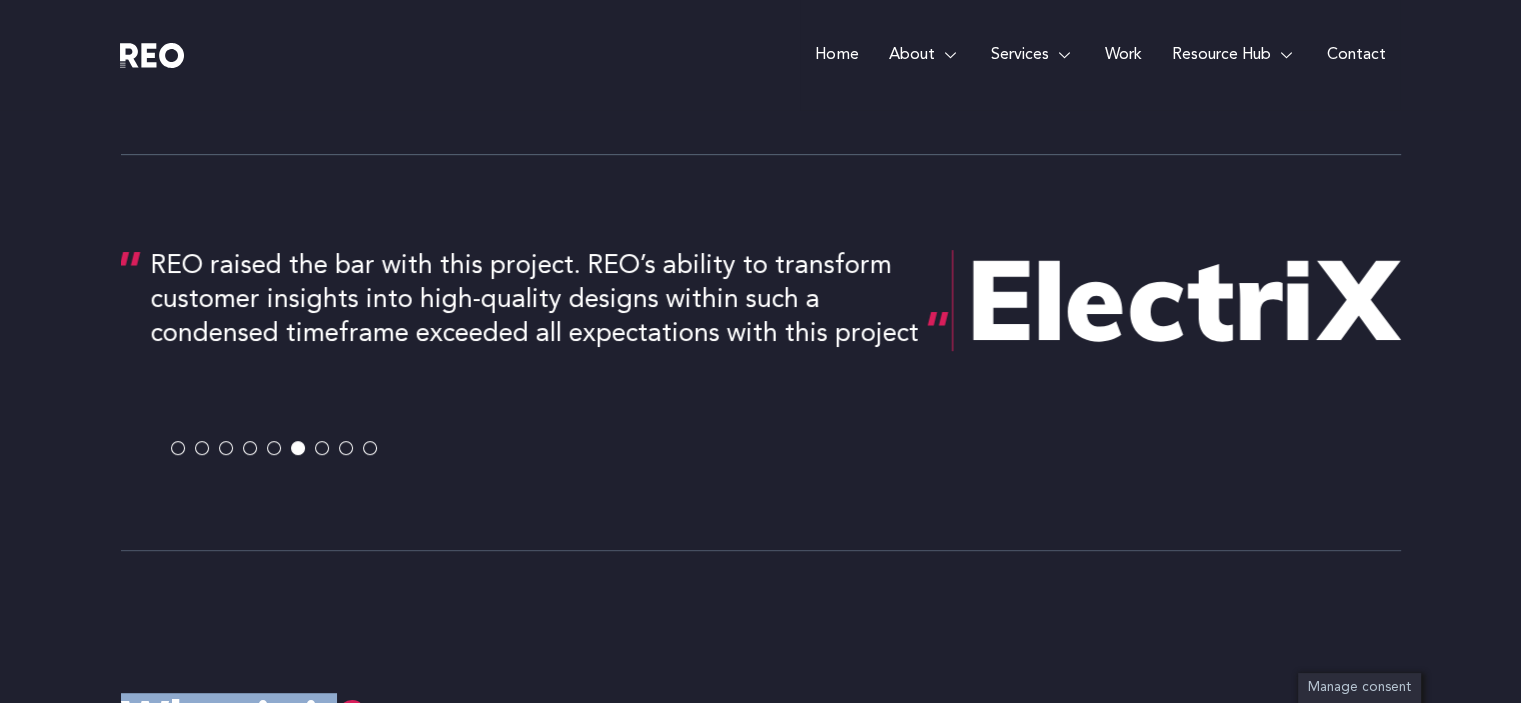 click on "REO raised the bar with this project. REO’s ability to transform customer insights into high-quality designs within such a condensed timeframe exceeded all expectations with this project" at bounding box center [761, 340] 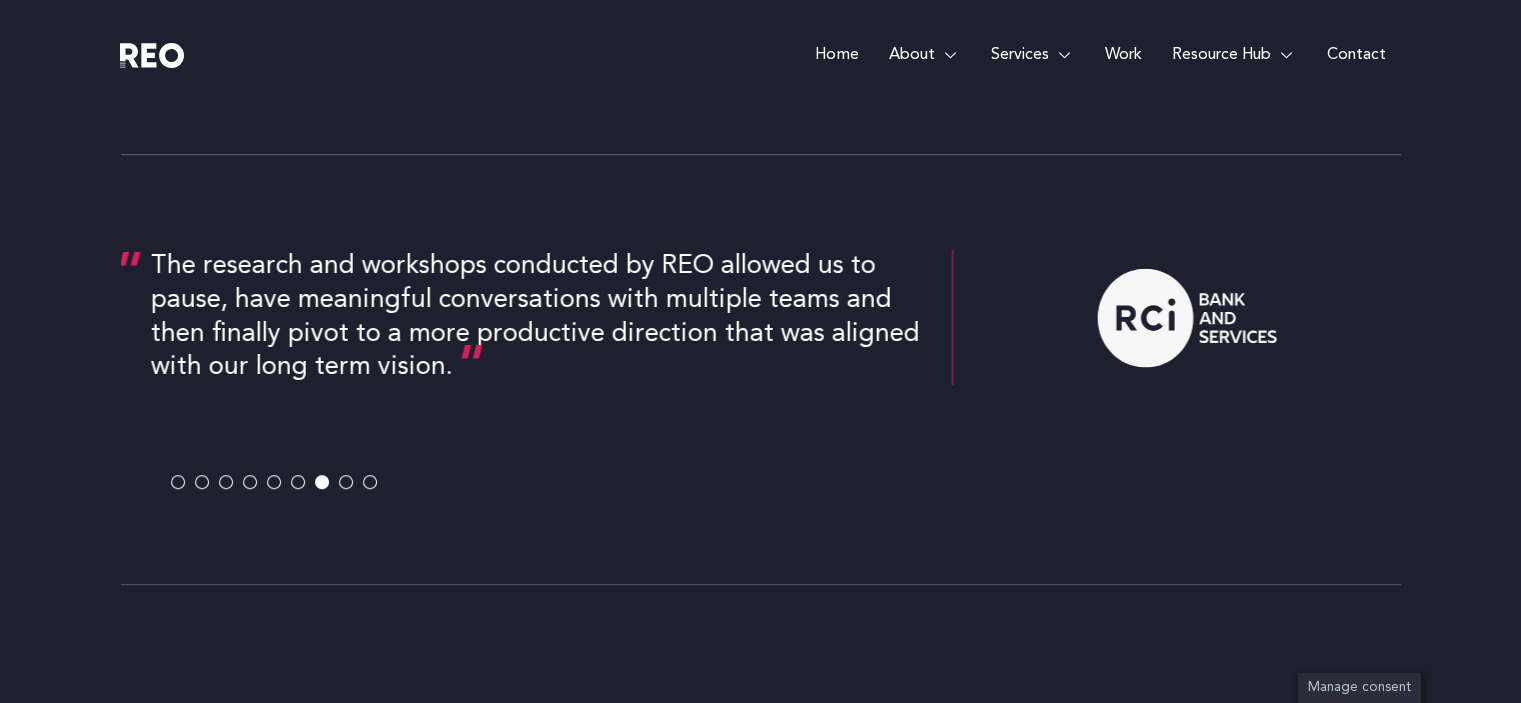 click at bounding box center [346, 482] 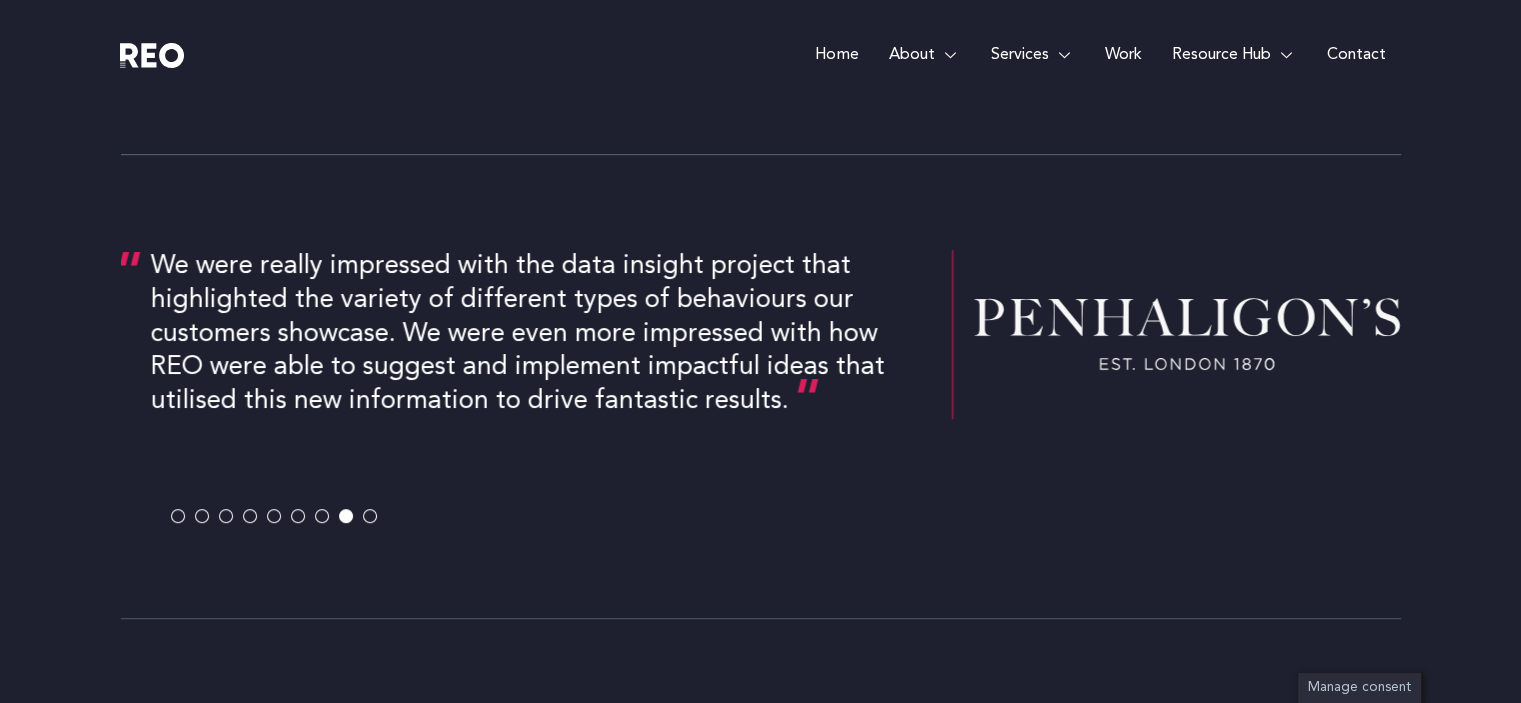 click at bounding box center [370, 516] 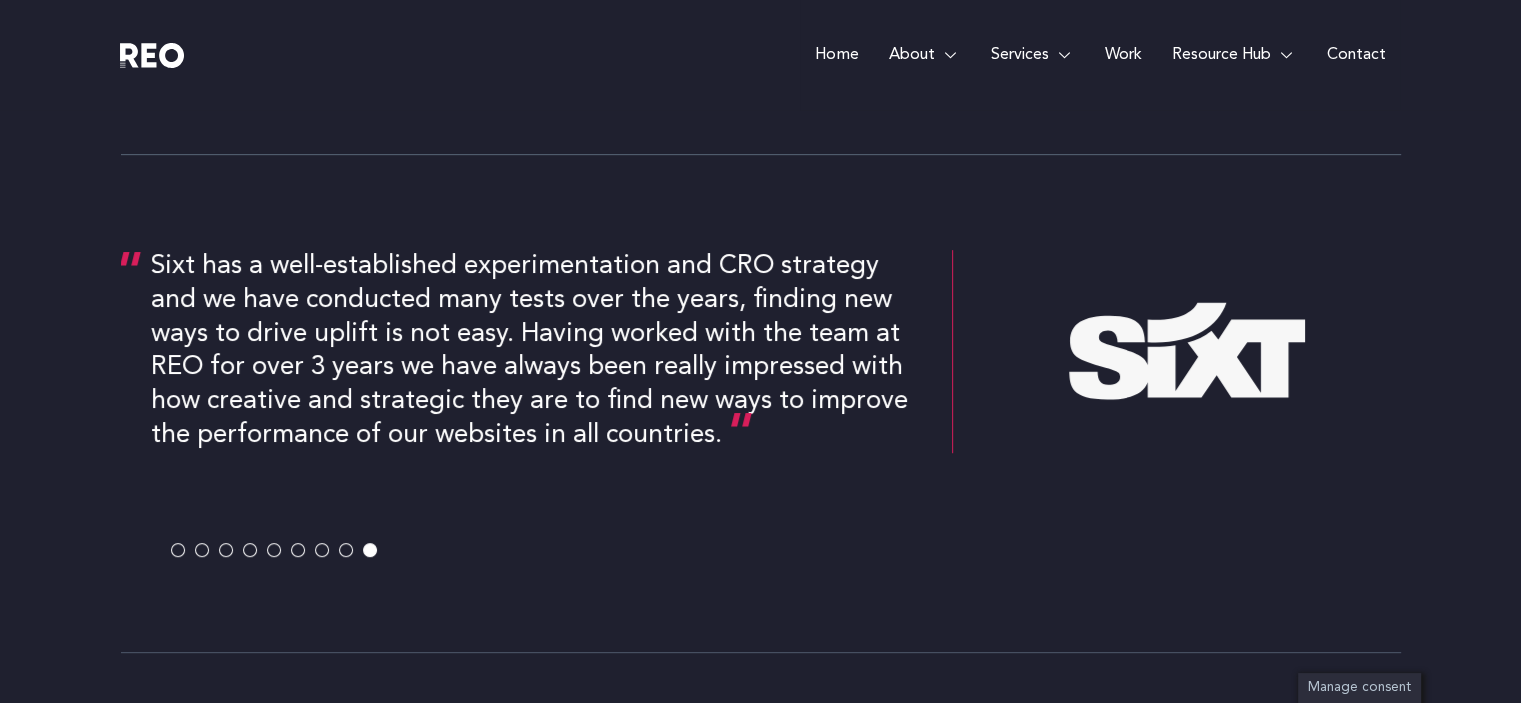 click on "Work" at bounding box center [1122, 55] 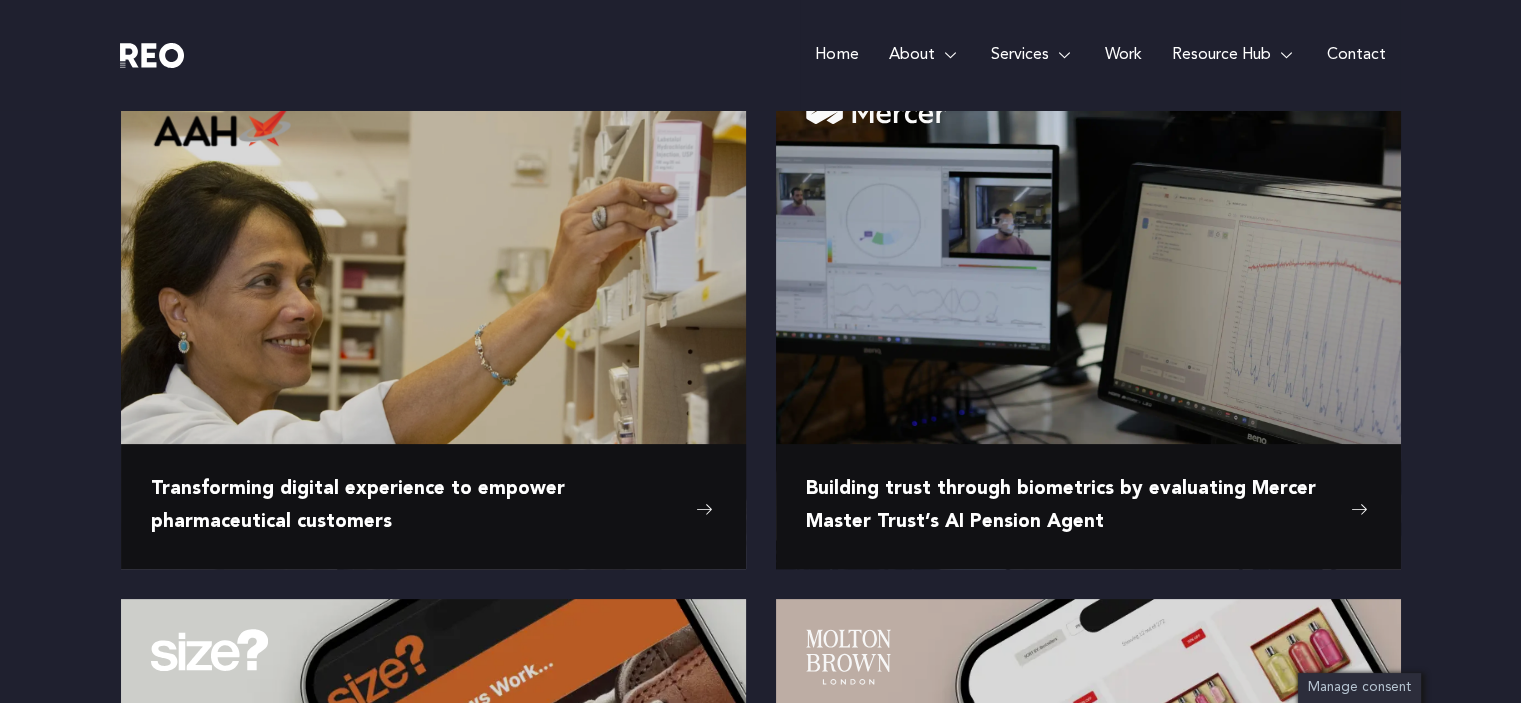 scroll, scrollTop: 400, scrollLeft: 0, axis: vertical 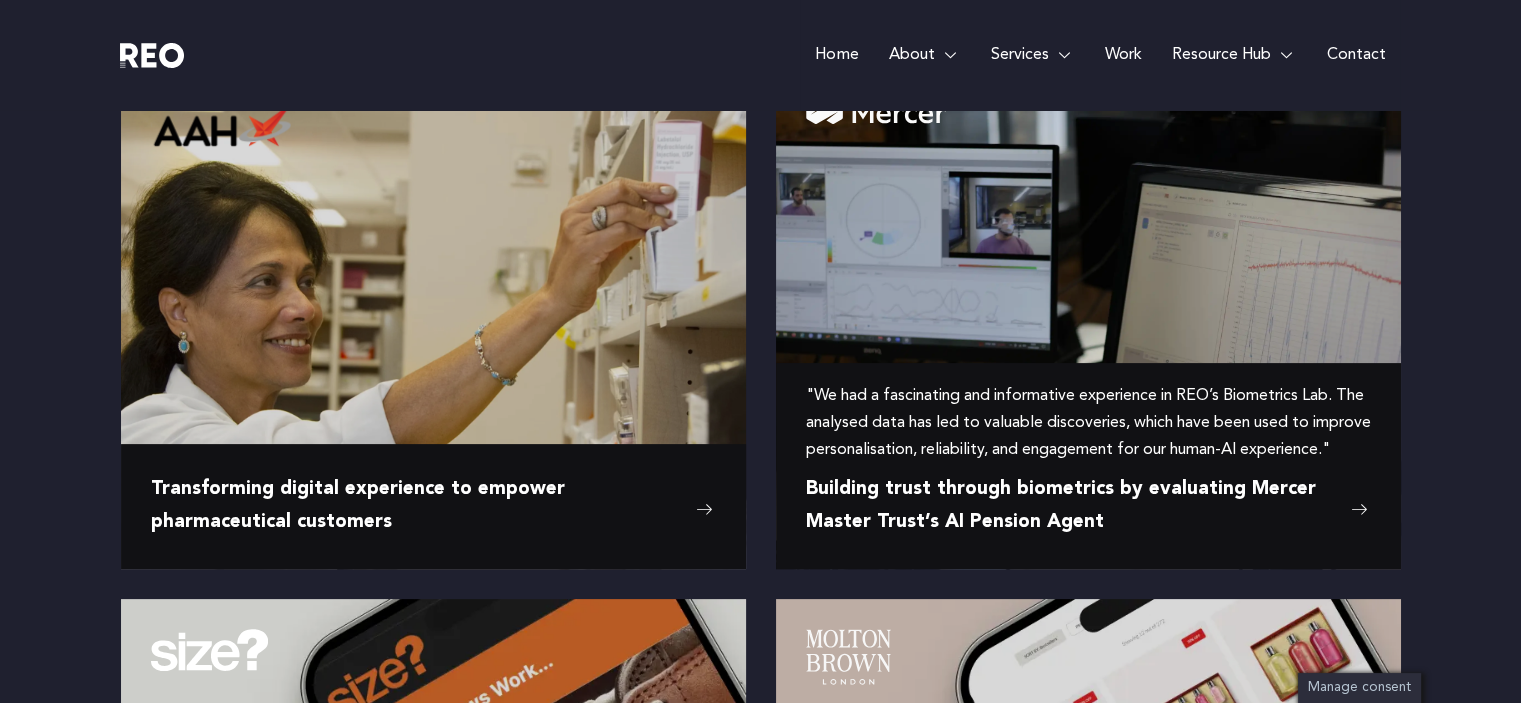 click 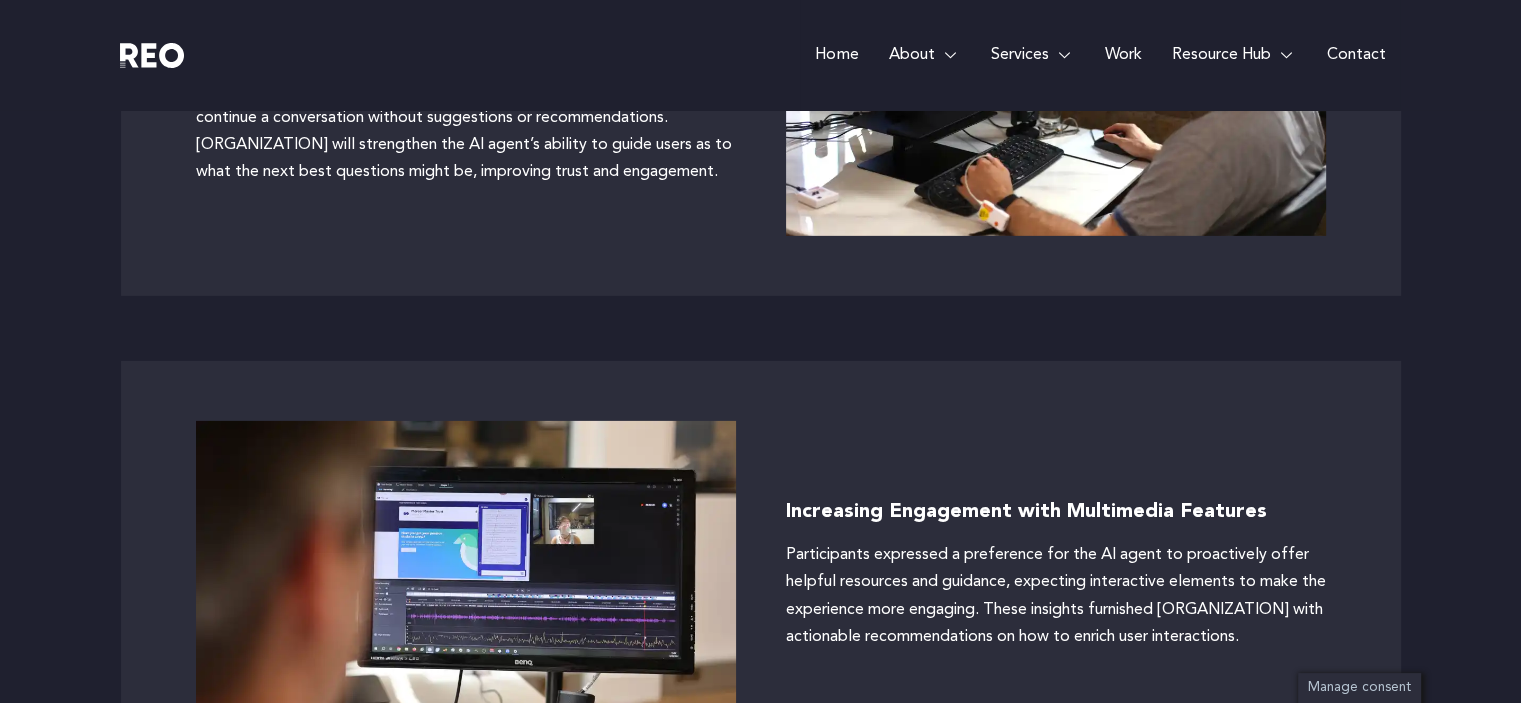 scroll, scrollTop: 6200, scrollLeft: 0, axis: vertical 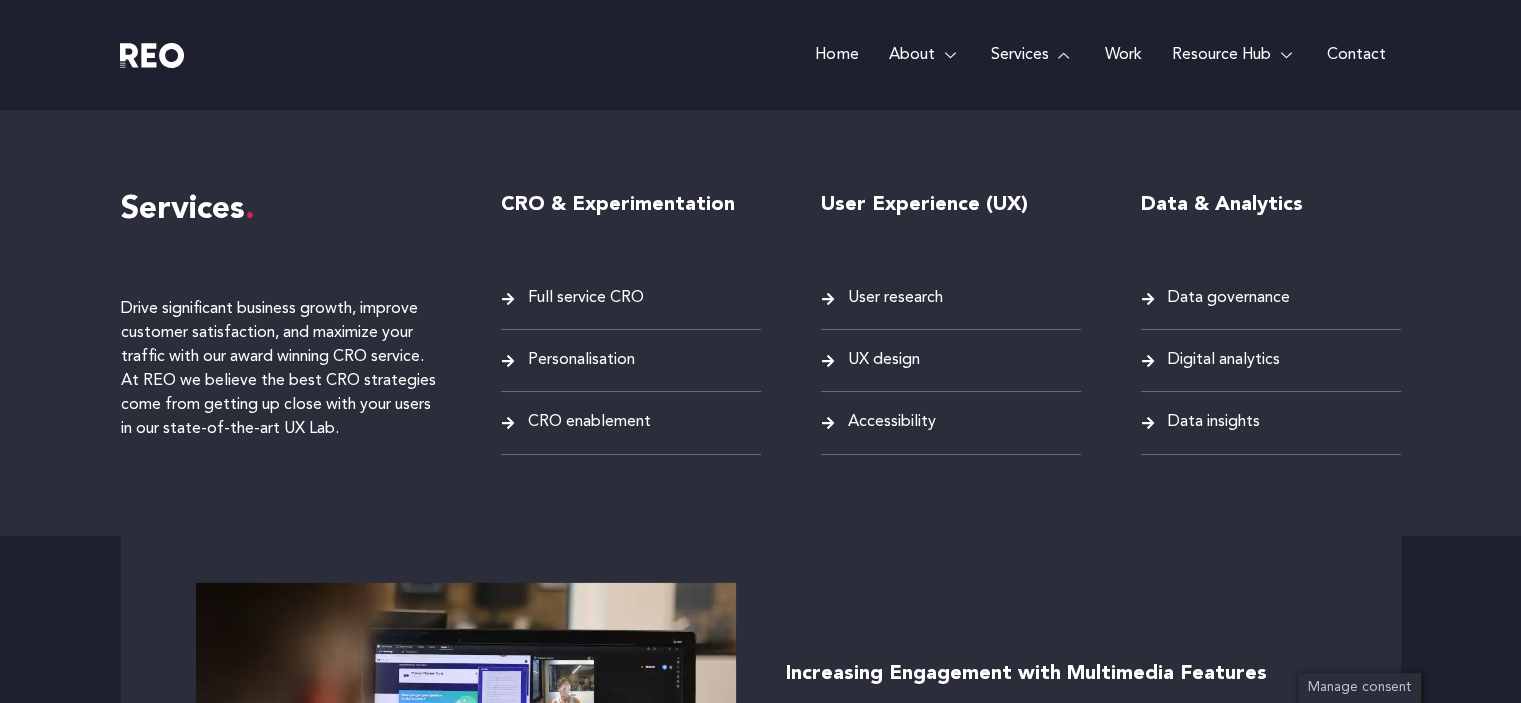click on "Full service CRO" at bounding box center (583, 298) 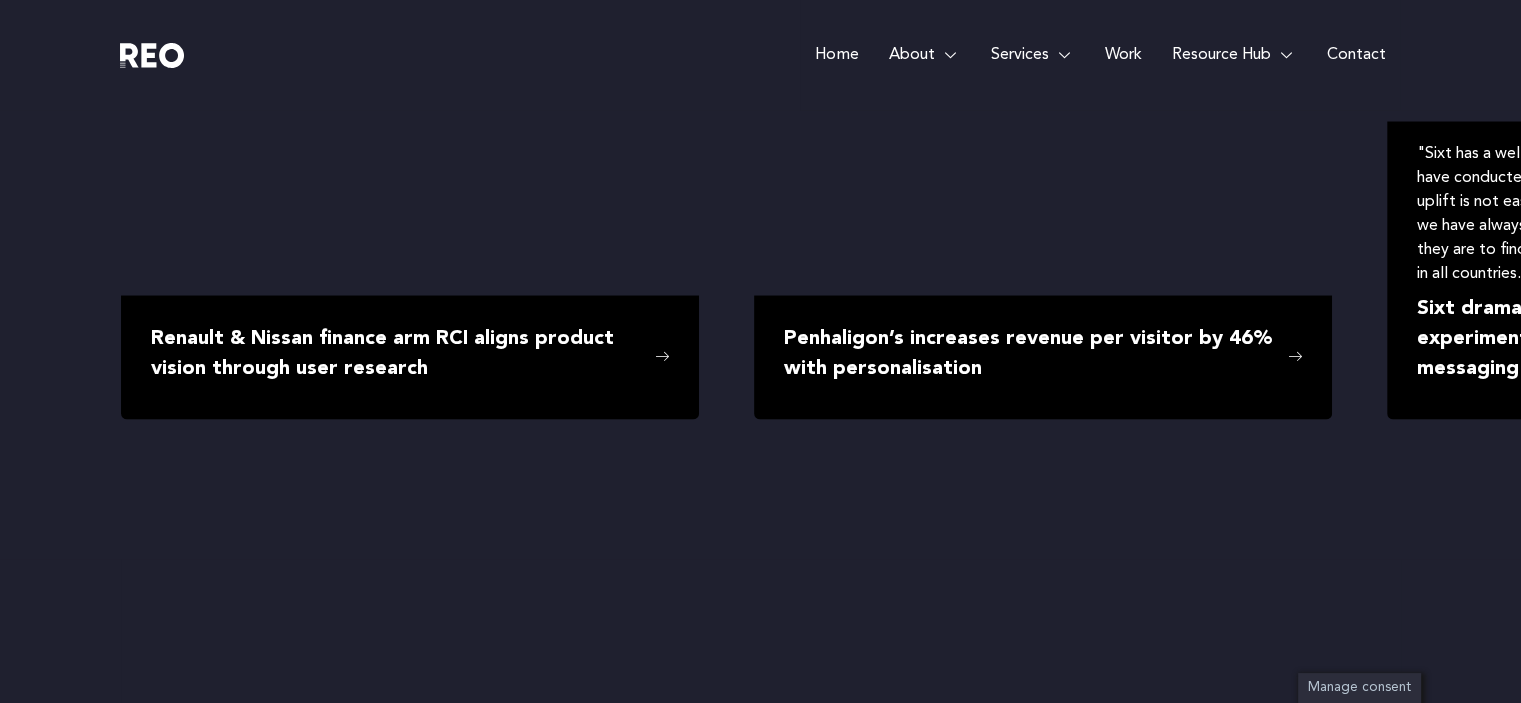 scroll, scrollTop: 3866, scrollLeft: 0, axis: vertical 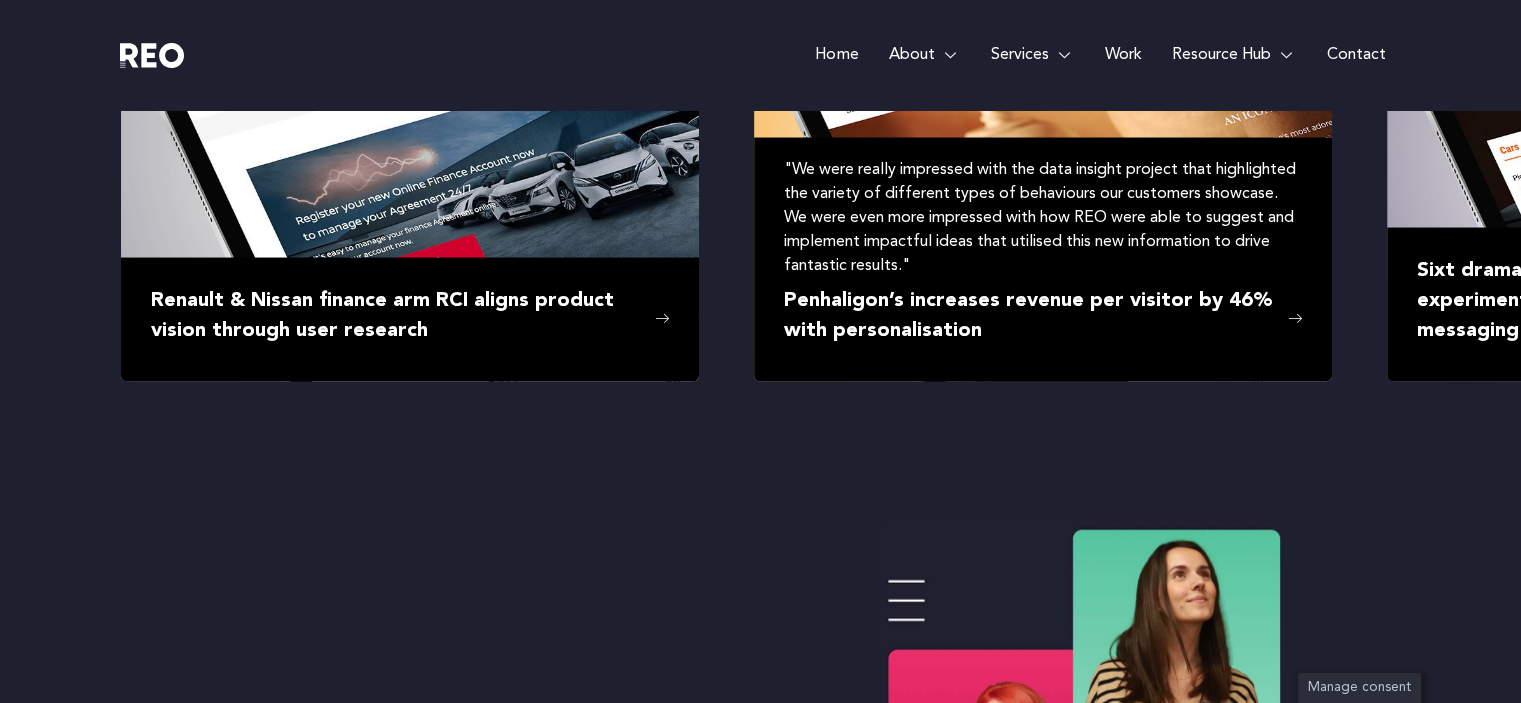 click on "Penhaligon’s increases revenue per visitor by 46% with personalisation" at bounding box center [1043, 316] 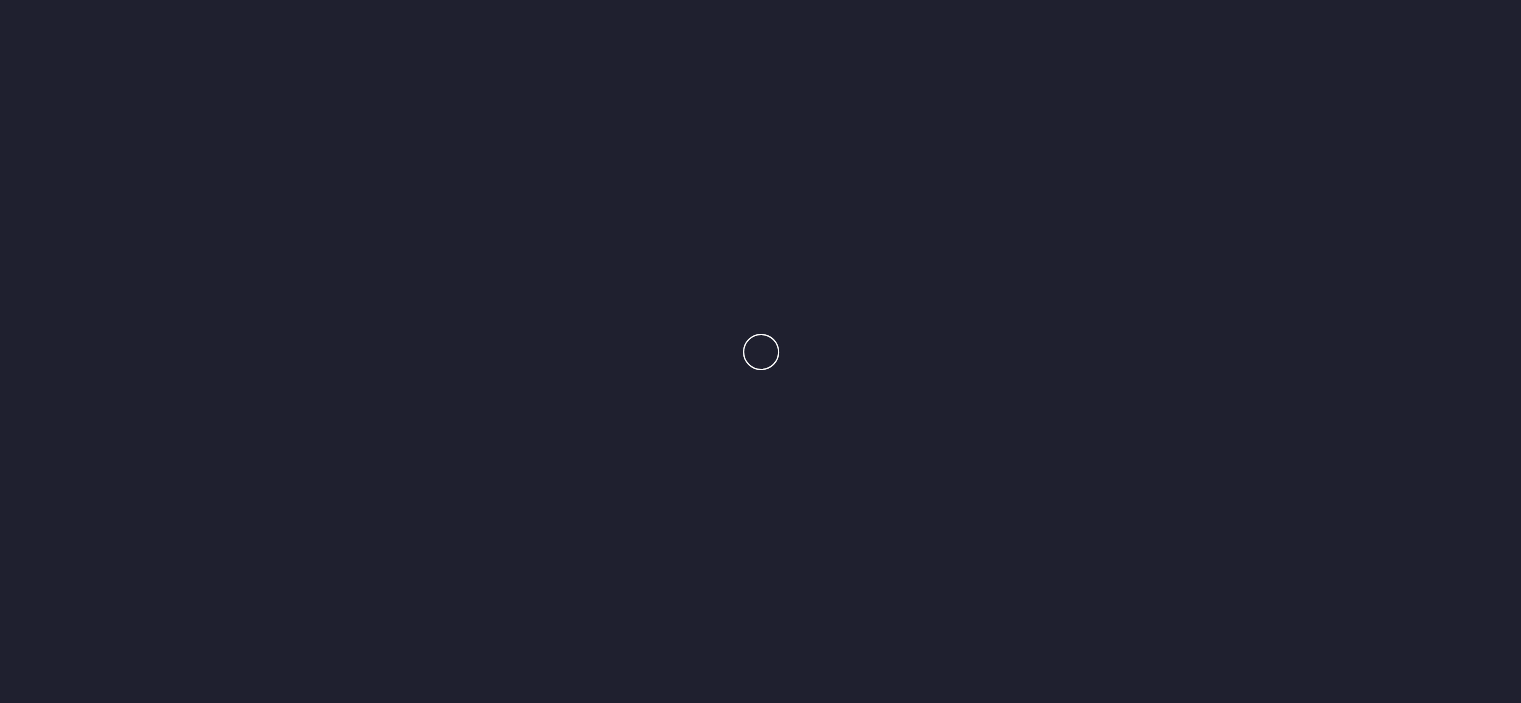 scroll, scrollTop: 3900, scrollLeft: 0, axis: vertical 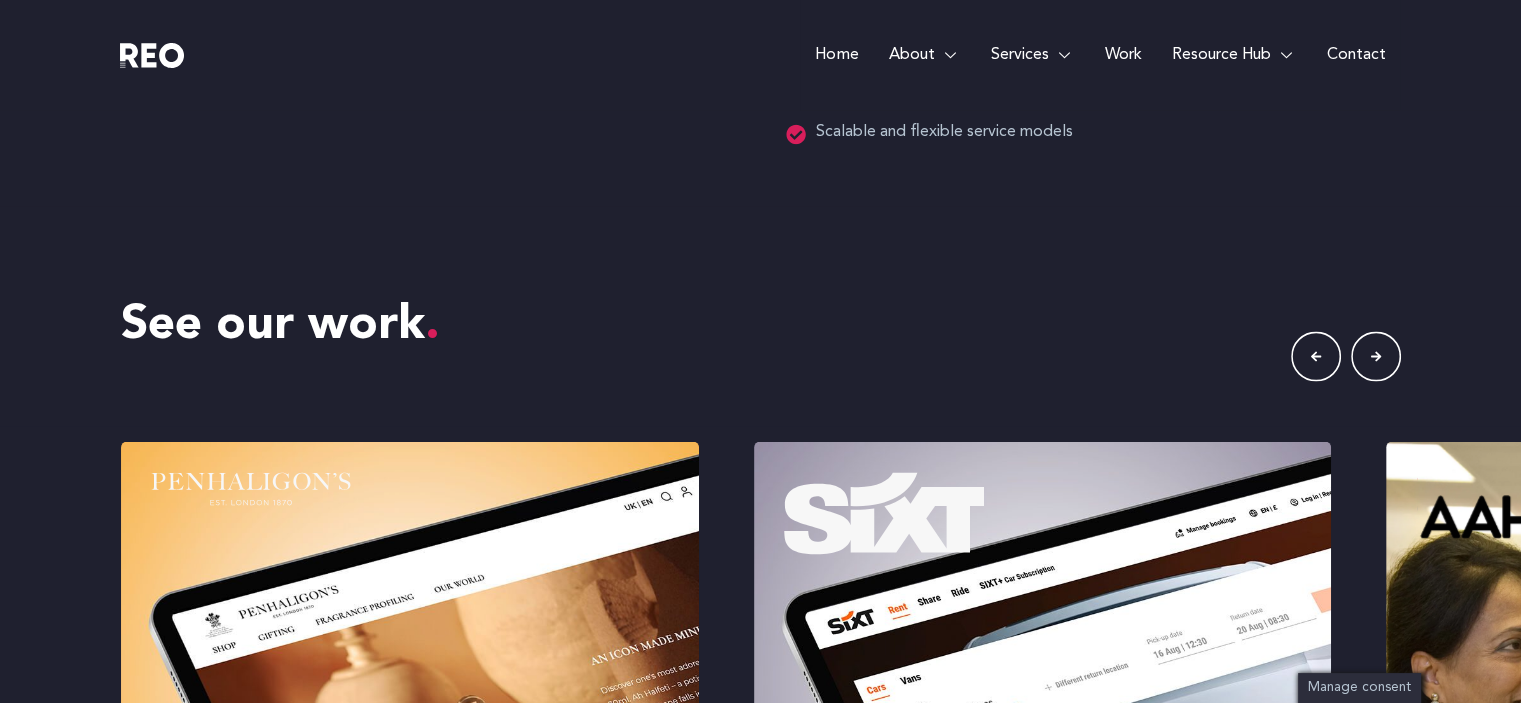 click 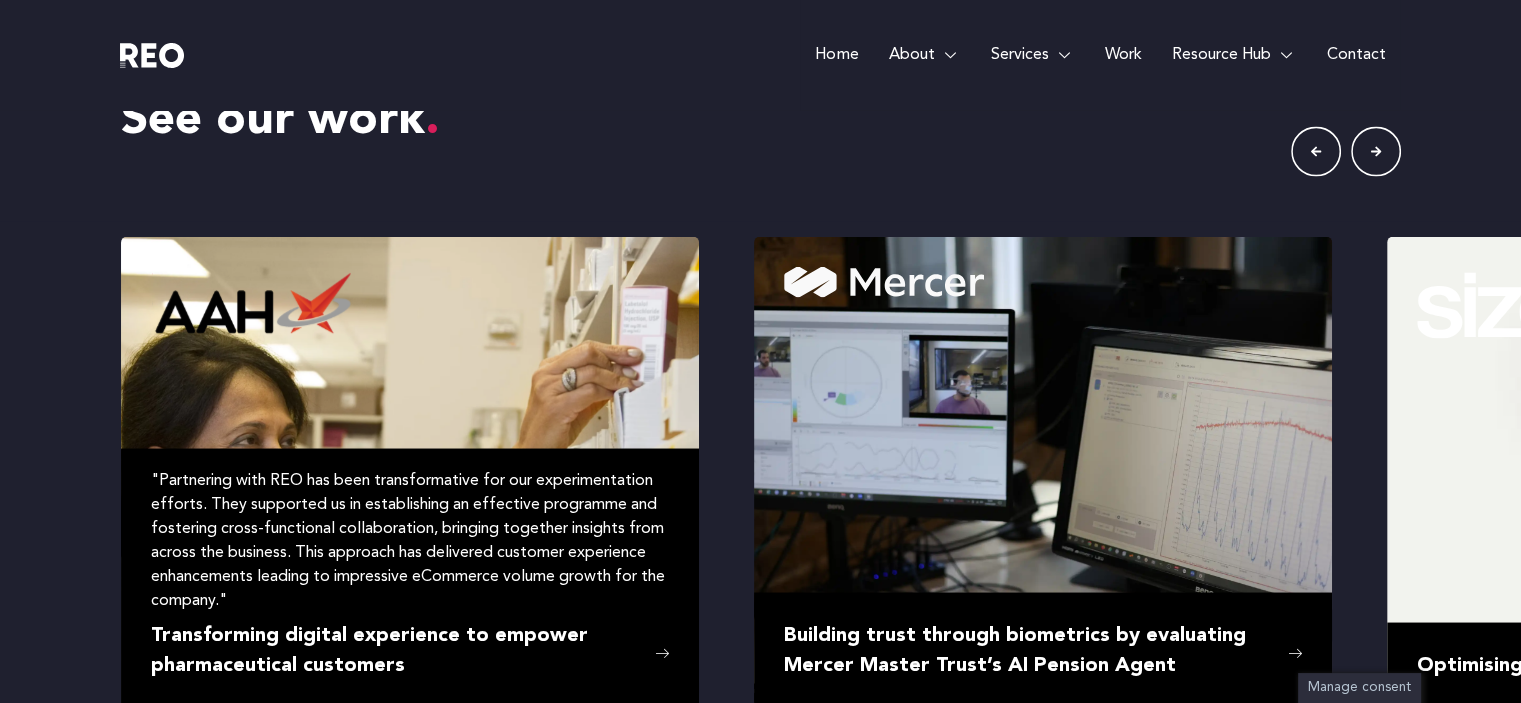 scroll, scrollTop: 3634, scrollLeft: 0, axis: vertical 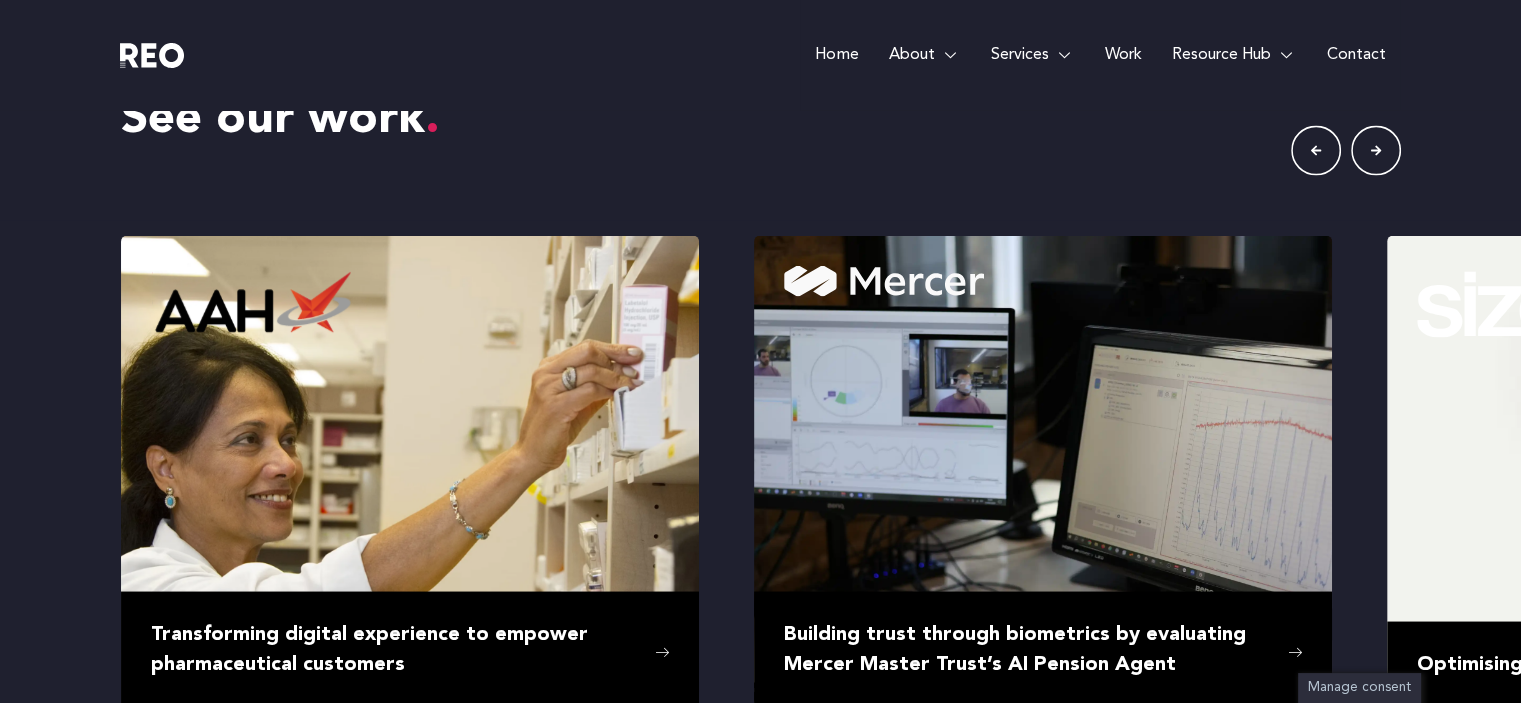 click at bounding box center [410, 475] 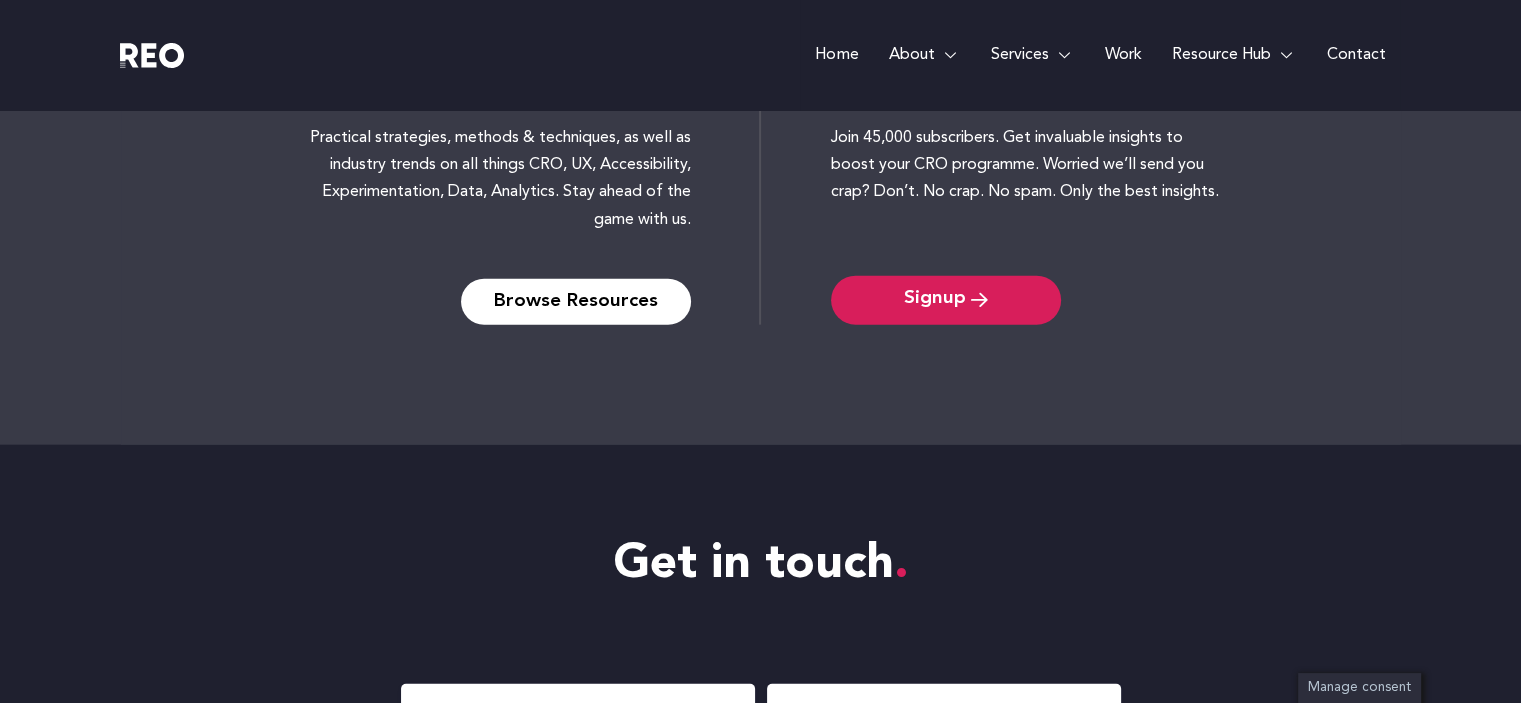 scroll, scrollTop: 4700, scrollLeft: 0, axis: vertical 